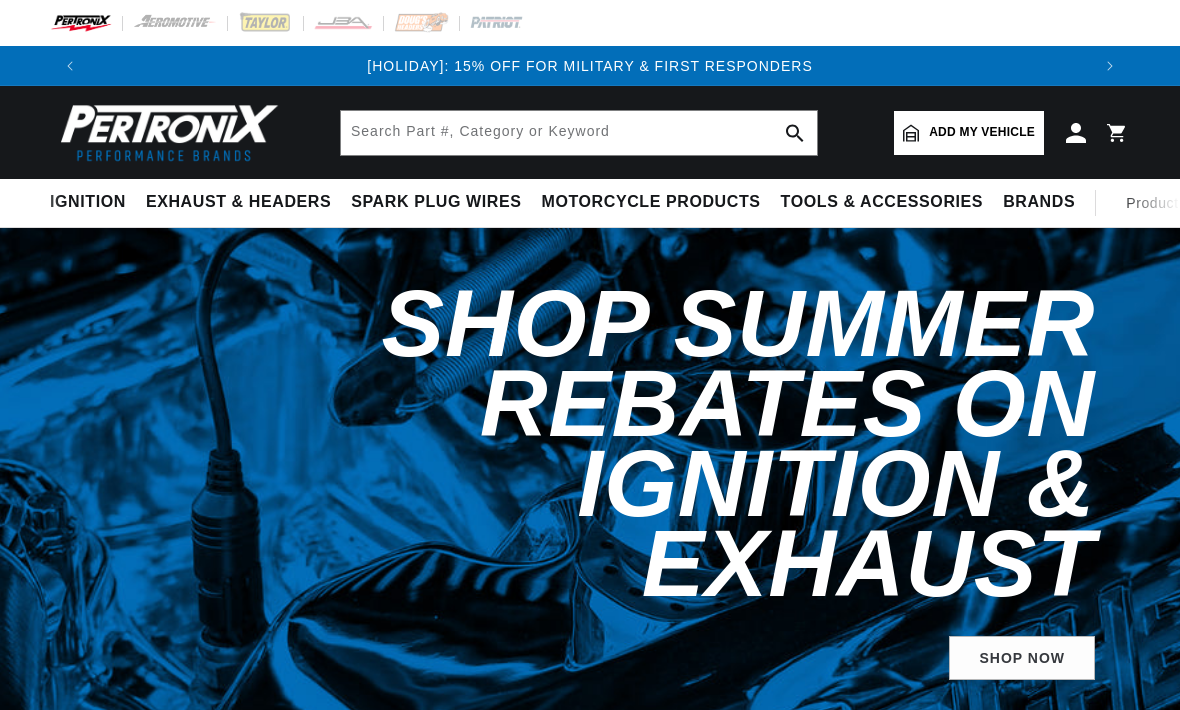 scroll, scrollTop: 0, scrollLeft: 0, axis: both 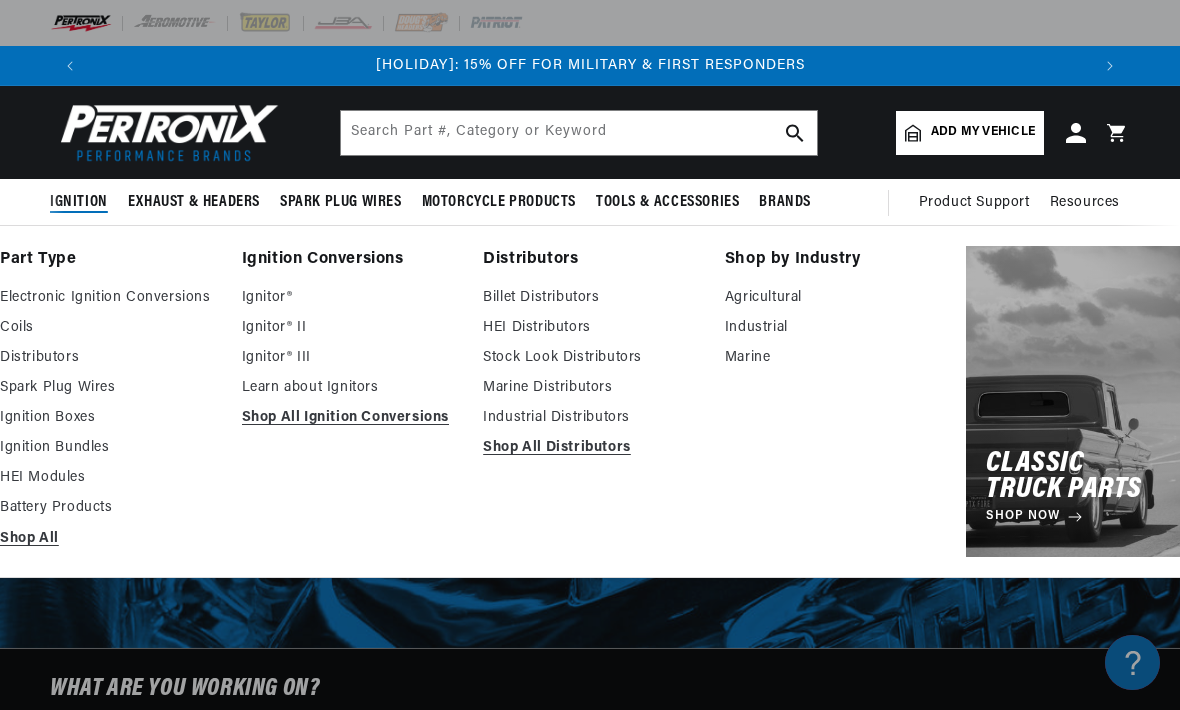 click on "Shop All" at bounding box center (107, 539) 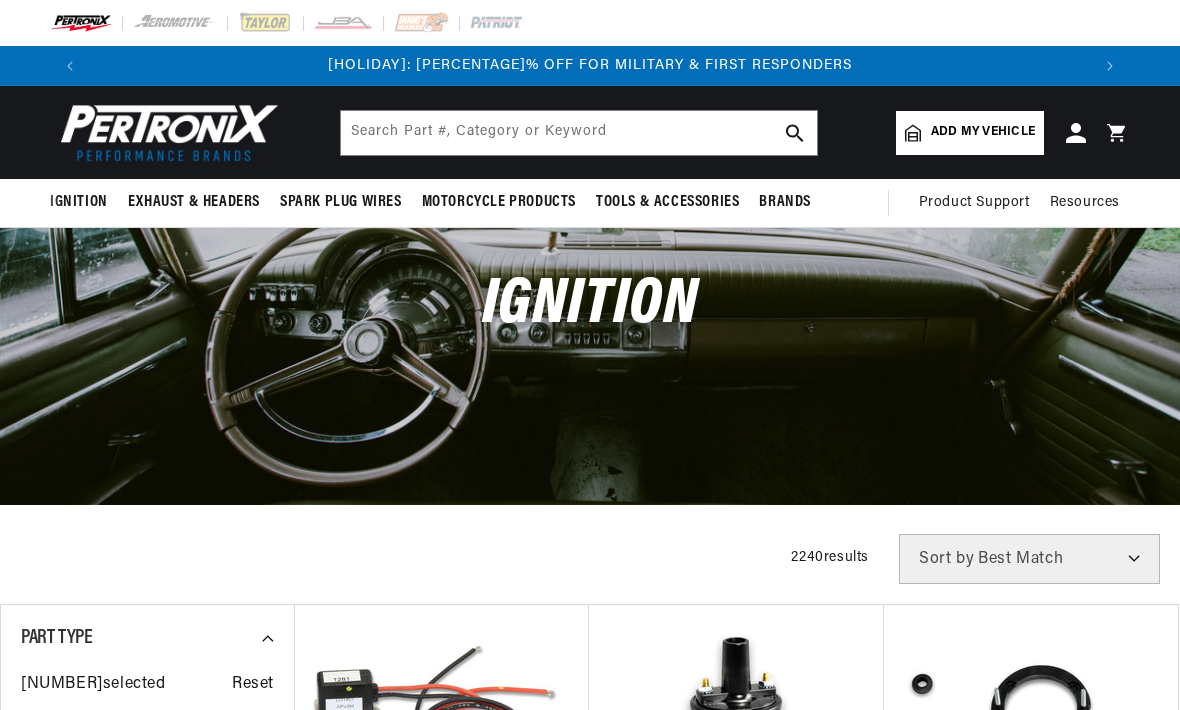 scroll, scrollTop: 0, scrollLeft: 0, axis: both 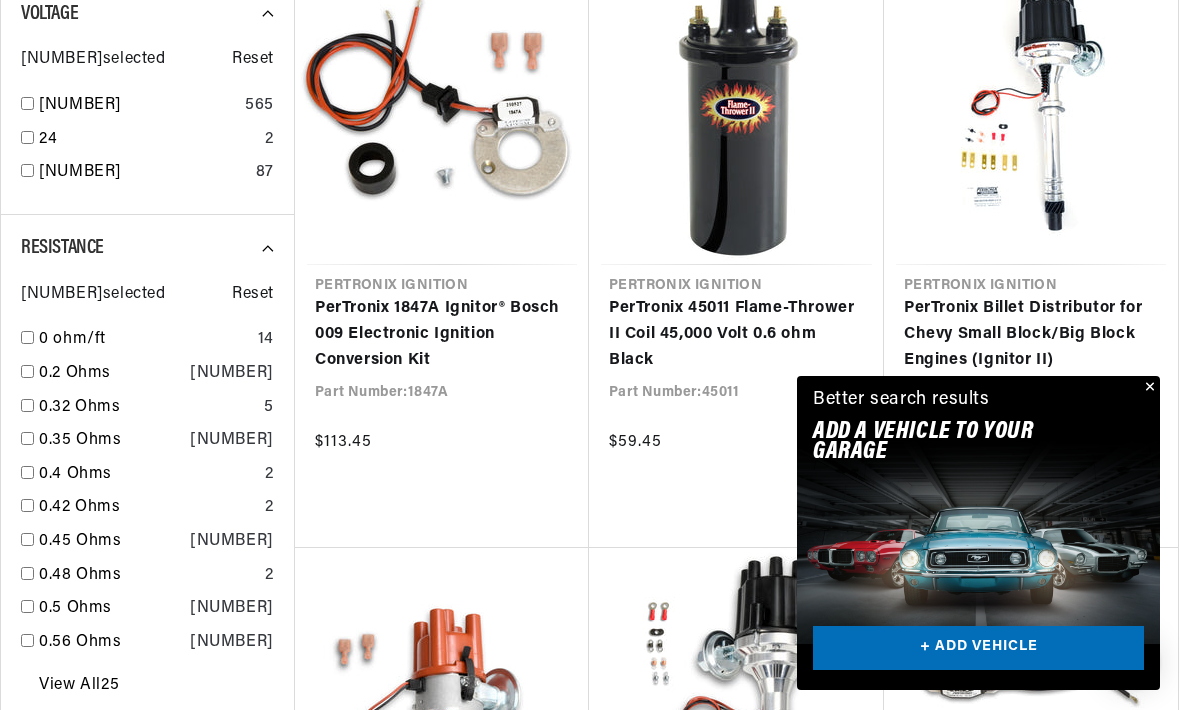 click at bounding box center (1148, 388) 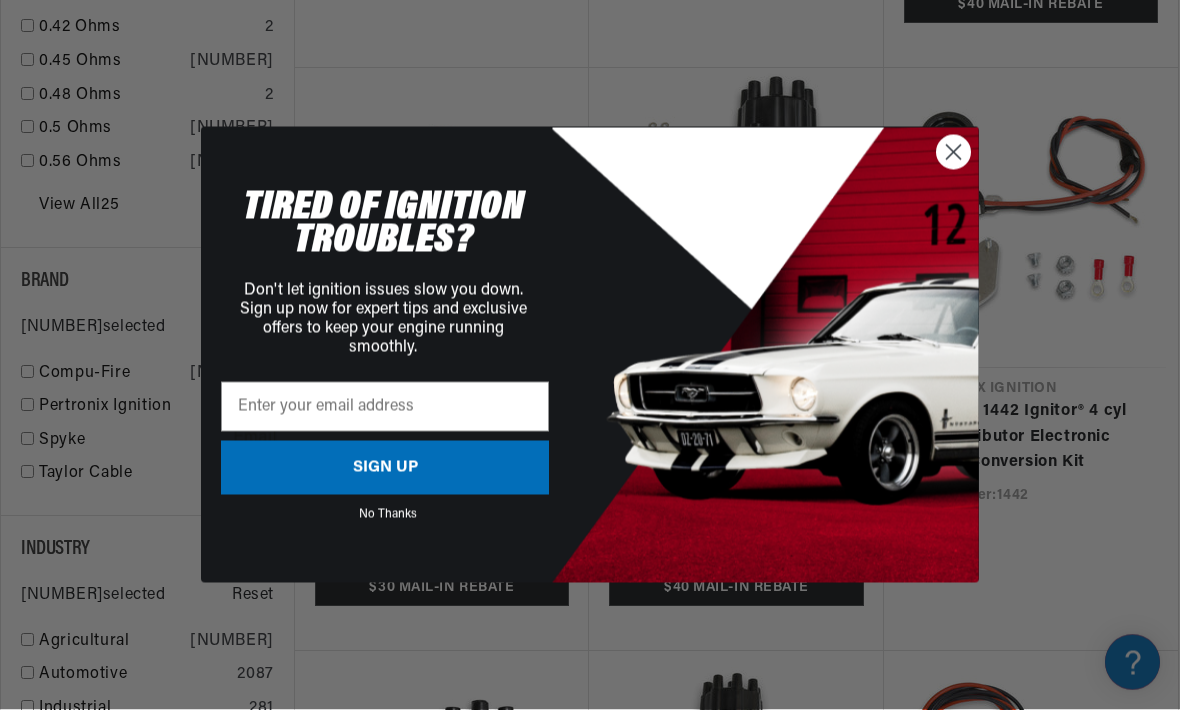 scroll, scrollTop: 2284, scrollLeft: 0, axis: vertical 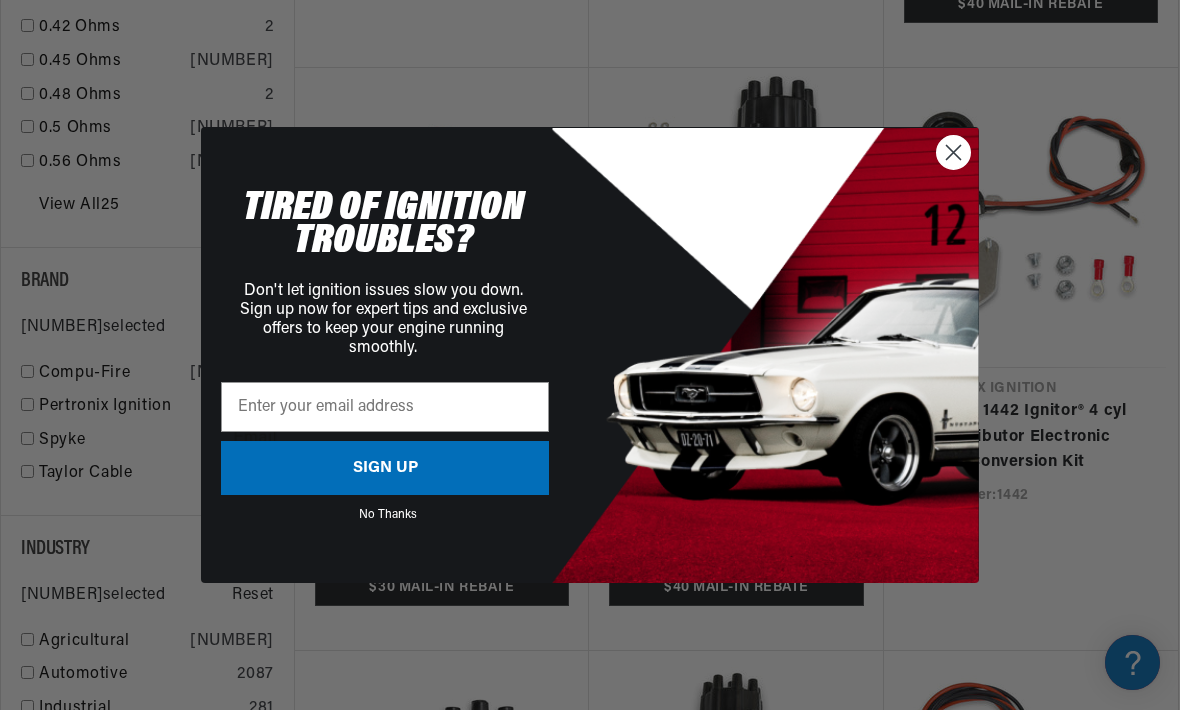 click at bounding box center (953, 152) 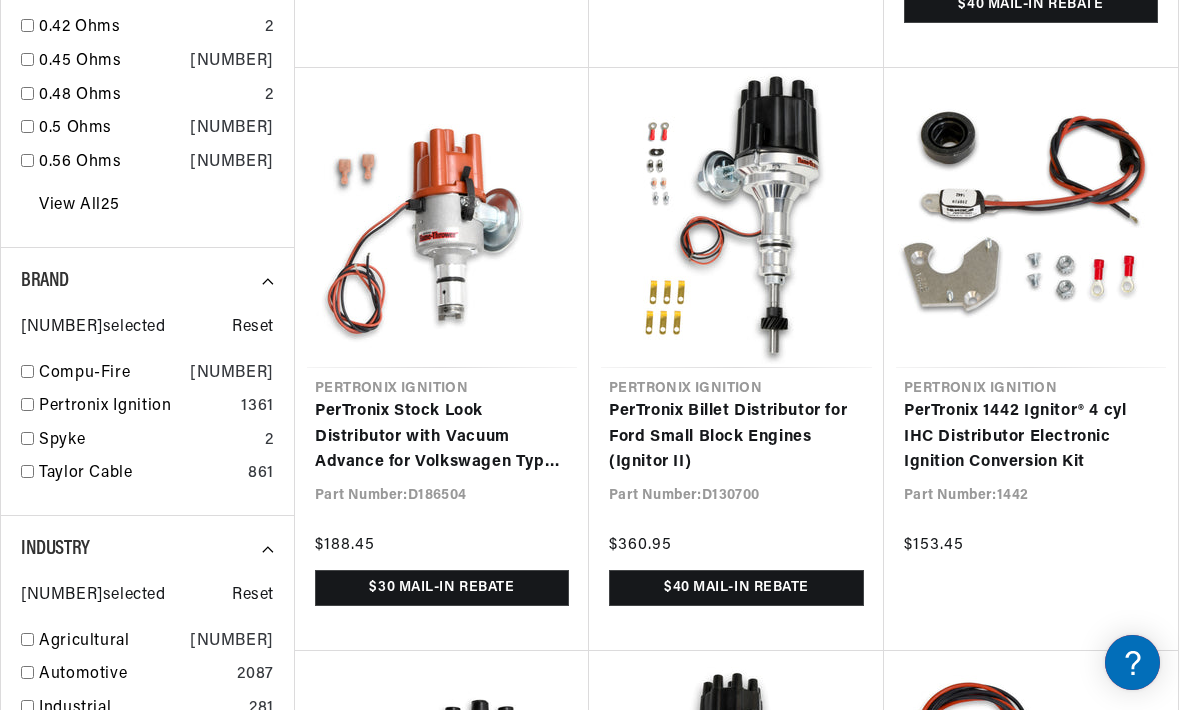 scroll, scrollTop: 0, scrollLeft: 2000, axis: horizontal 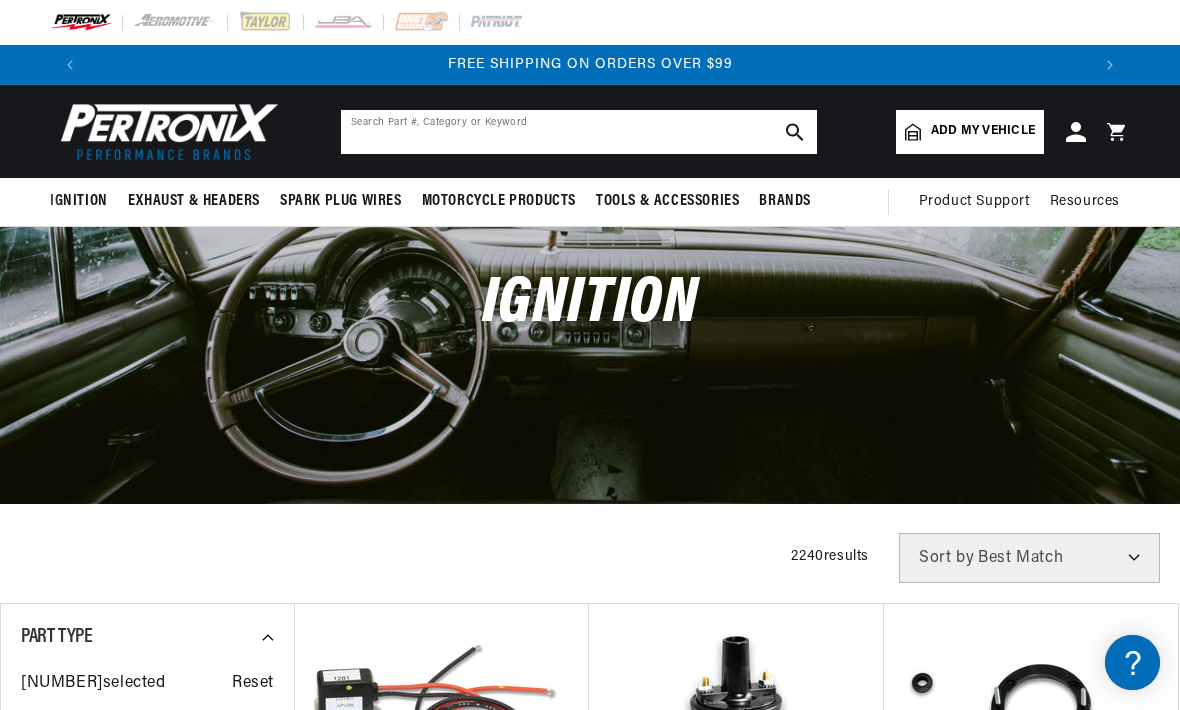 click at bounding box center [579, 132] 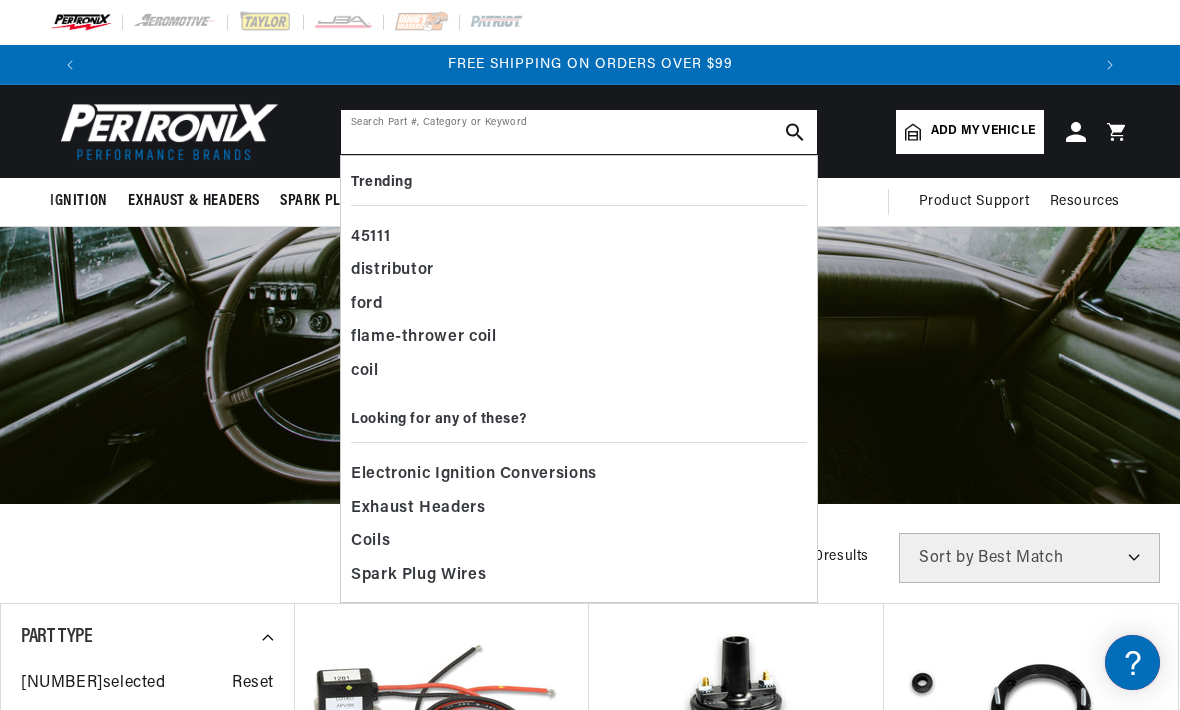 scroll, scrollTop: 0, scrollLeft: 0, axis: both 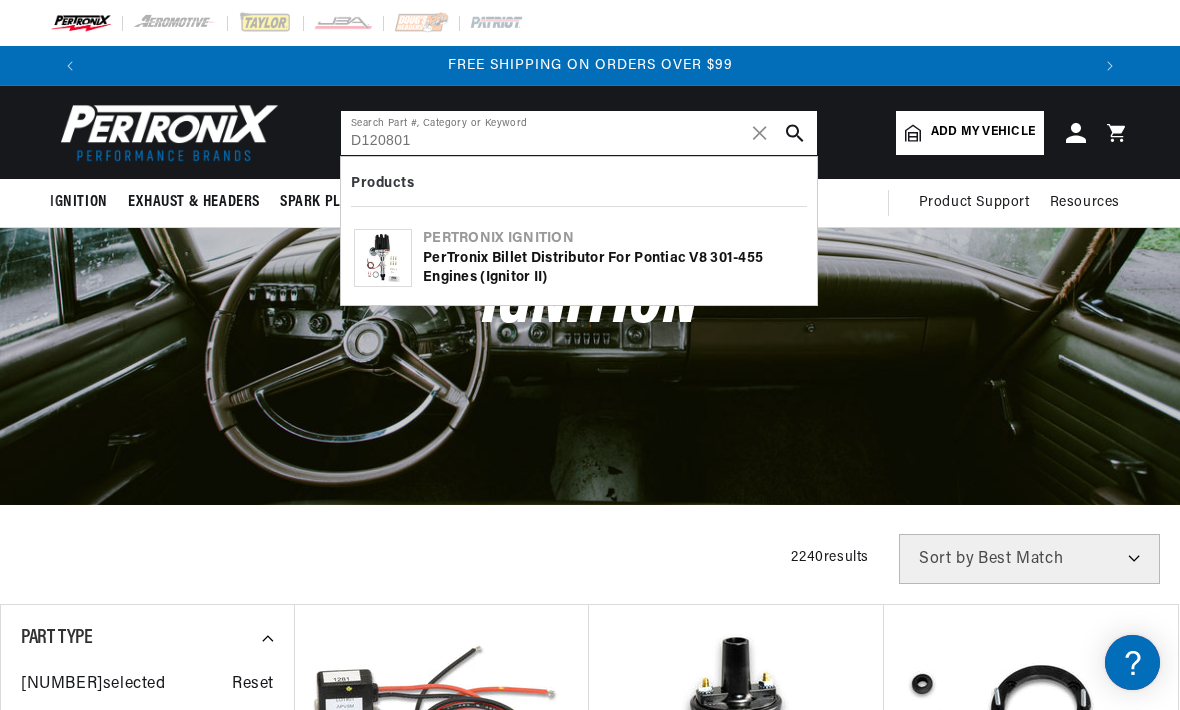 type on "D120801" 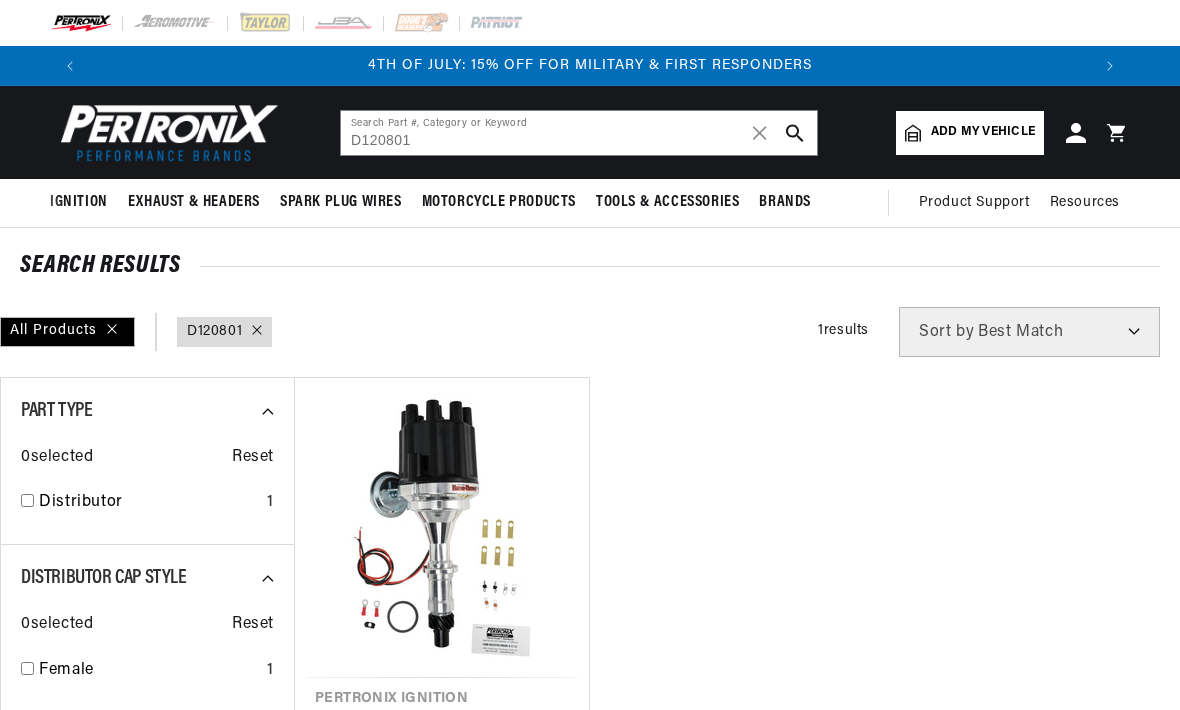 scroll, scrollTop: 0, scrollLeft: 0, axis: both 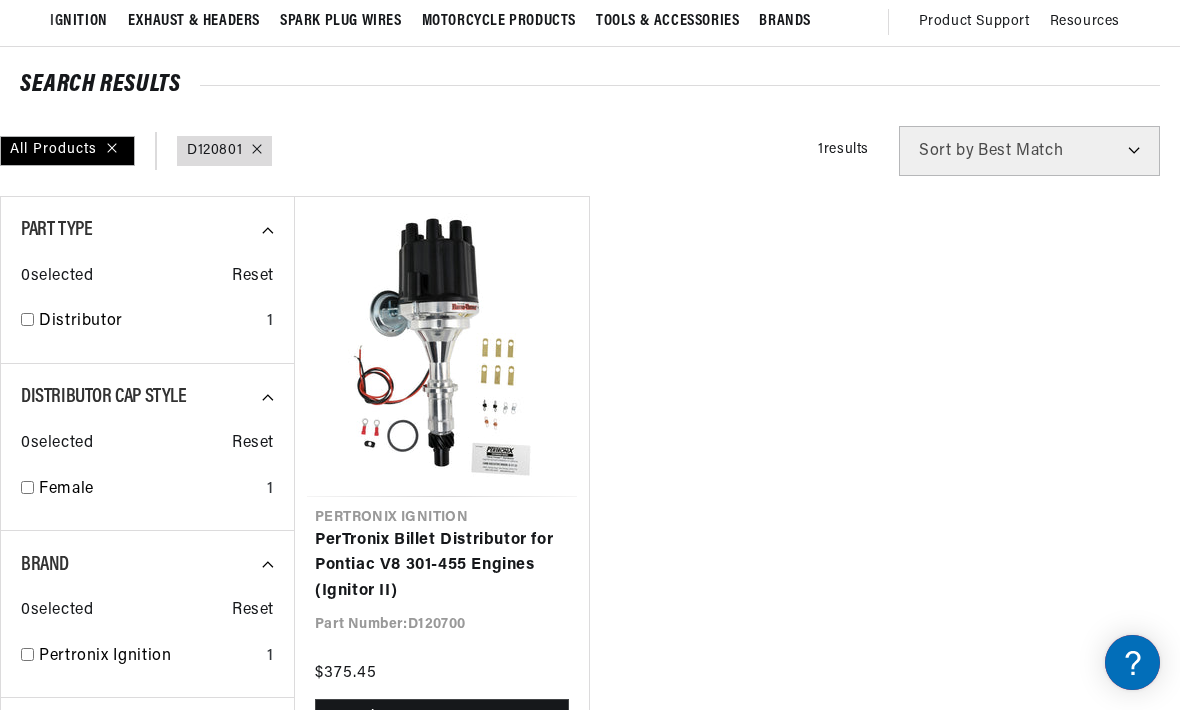 click on "PerTronix Billet Distributor for Pontiac V8 301-455 Engines (Ignitor II)" at bounding box center [442, 566] 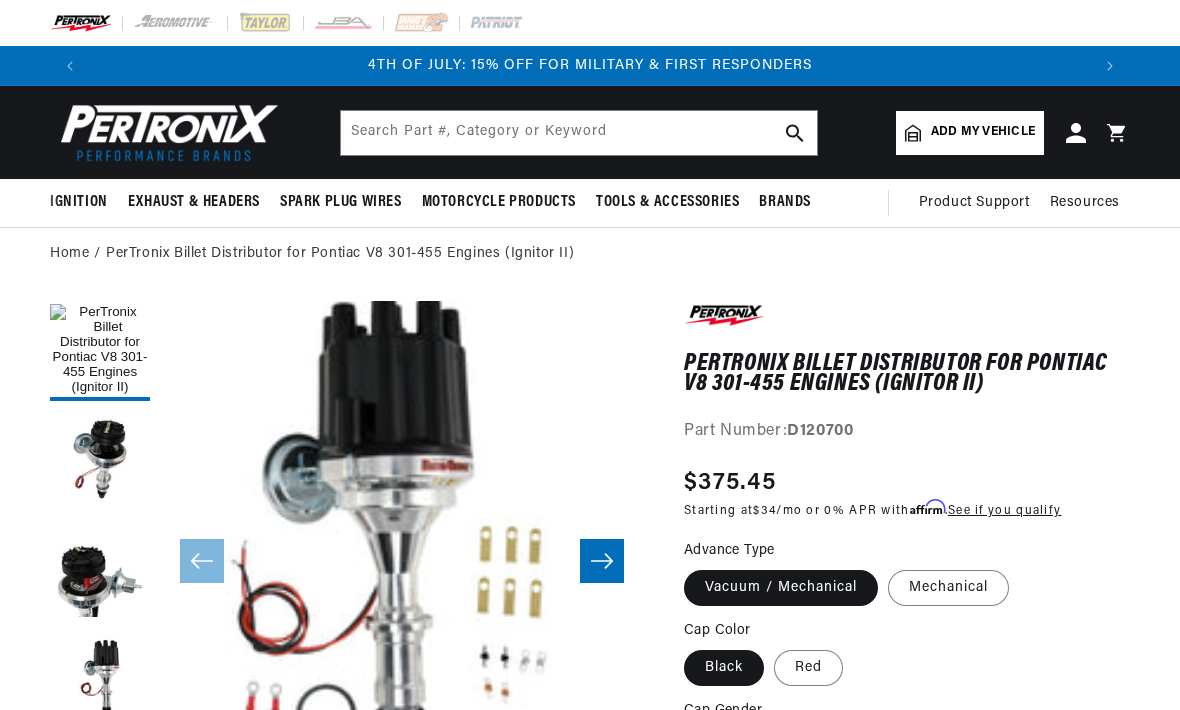 scroll, scrollTop: 608, scrollLeft: 0, axis: vertical 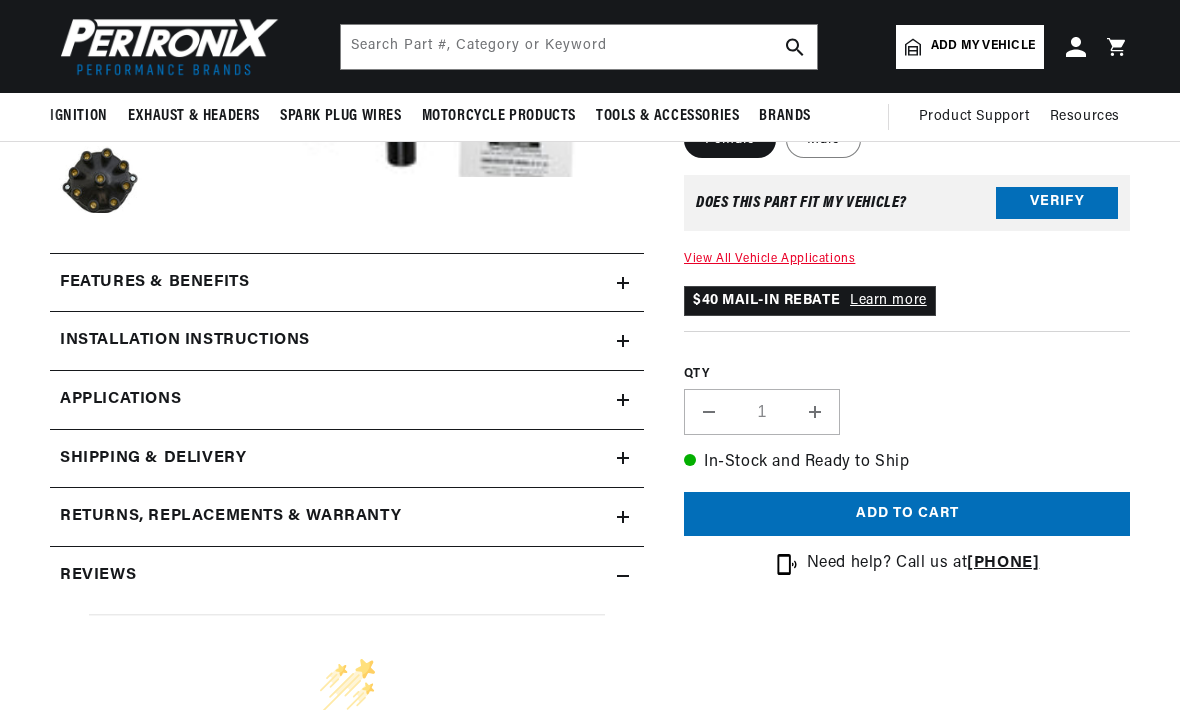 click at bounding box center (623, 283) 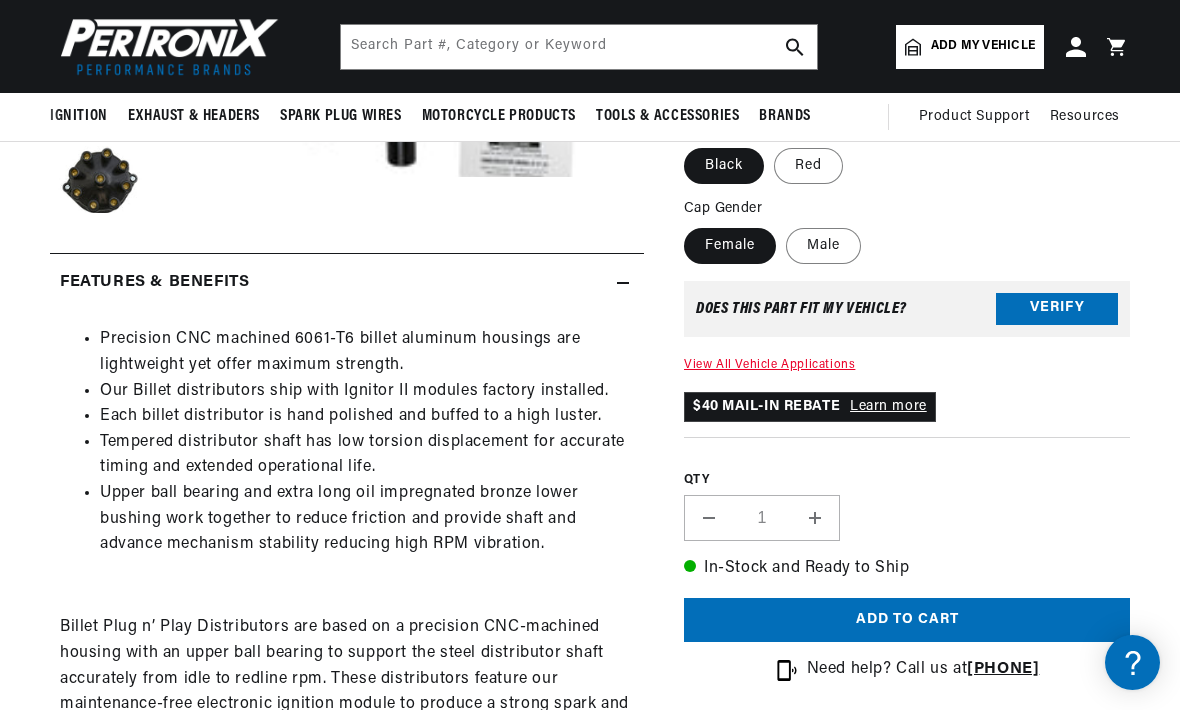 scroll, scrollTop: 608, scrollLeft: 0, axis: vertical 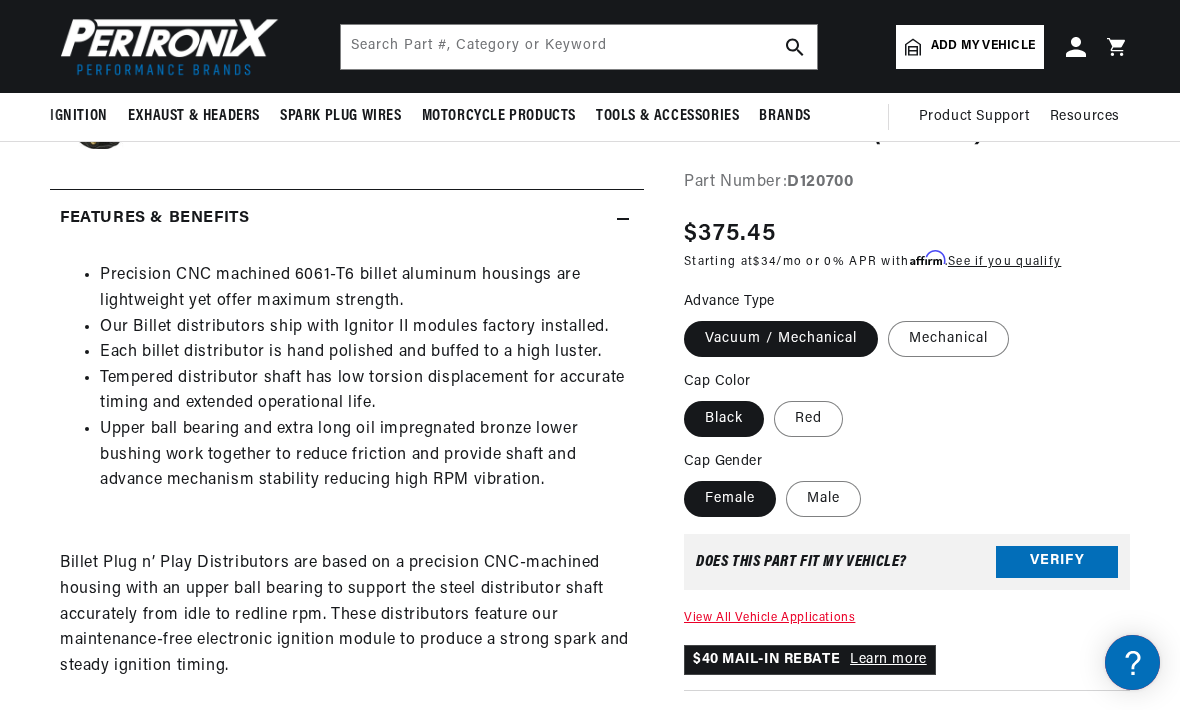 click on "Mechanical" at bounding box center [948, 338] 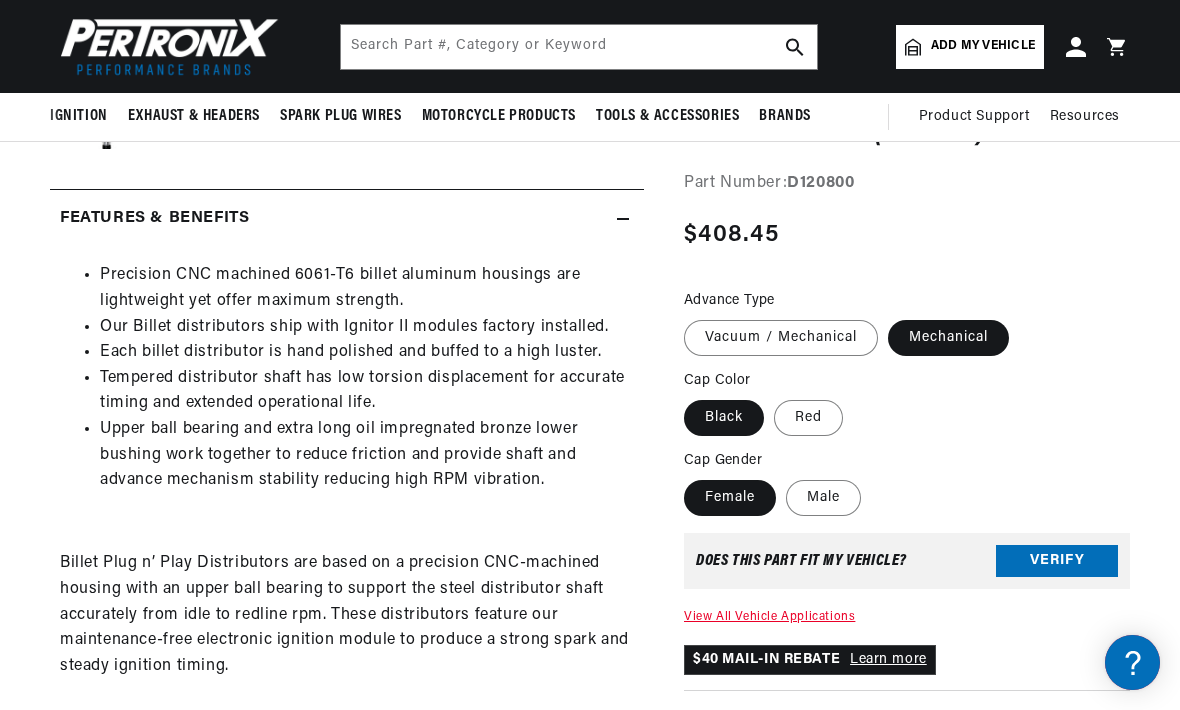 click on "Red" at bounding box center [808, 418] 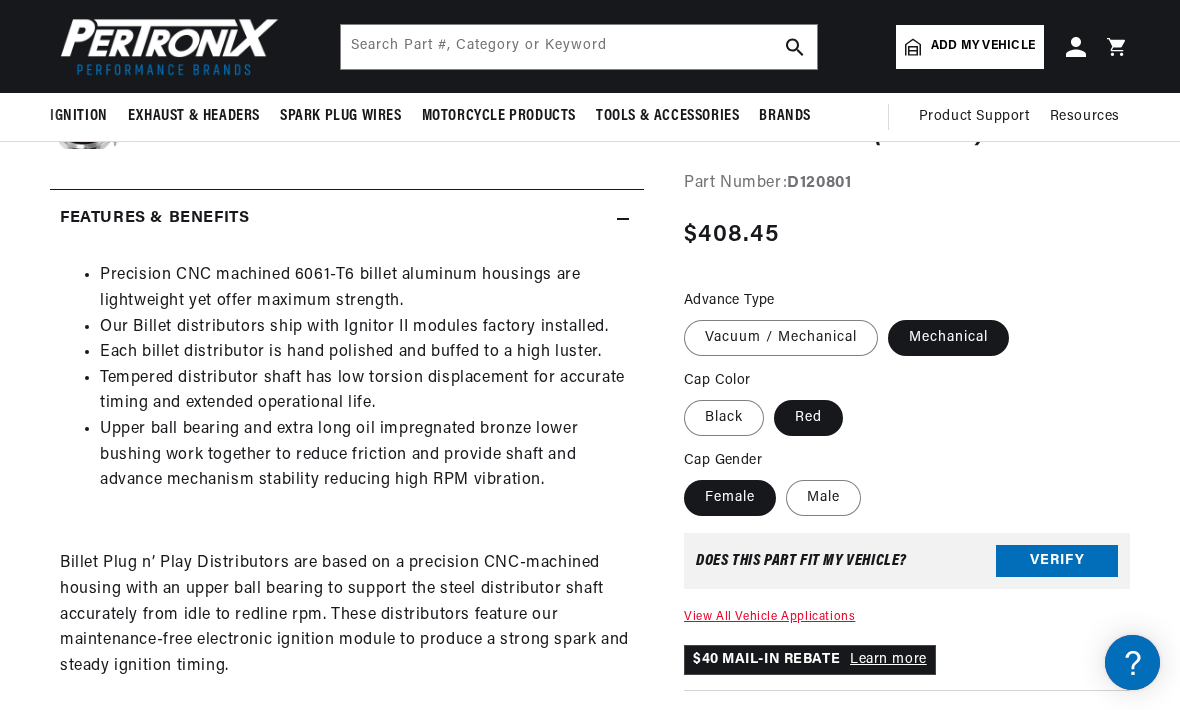 scroll, scrollTop: 0, scrollLeft: 0, axis: both 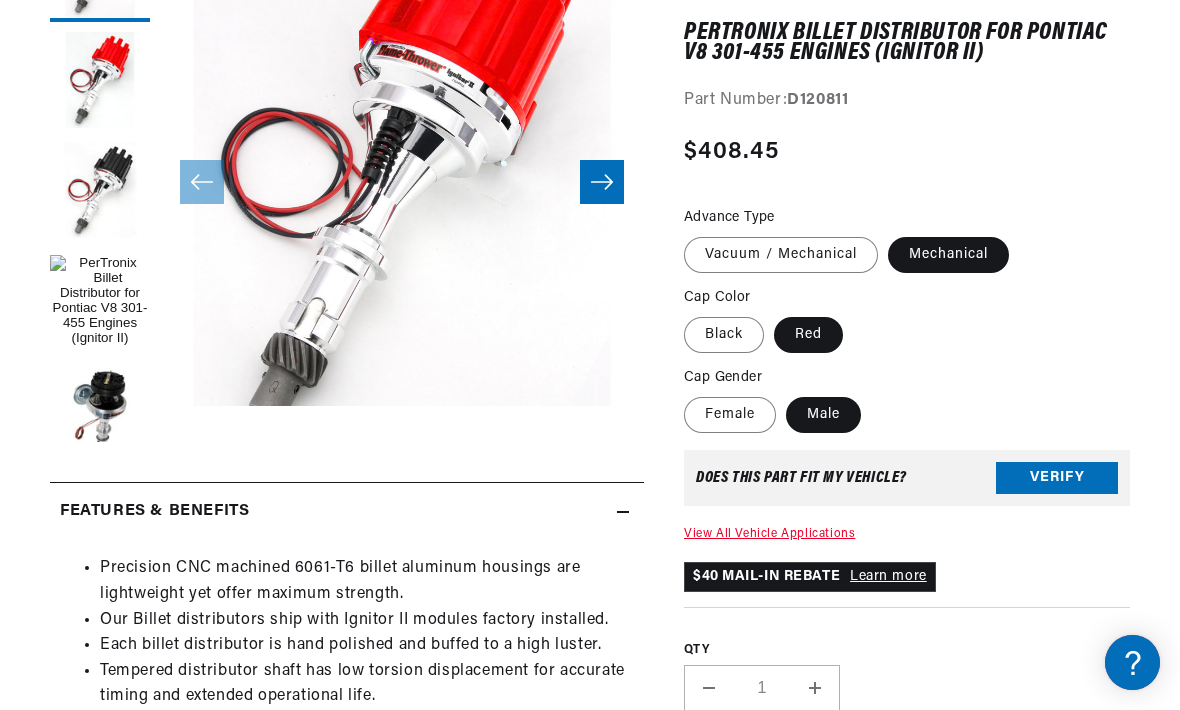 click on "Female" at bounding box center (730, 415) 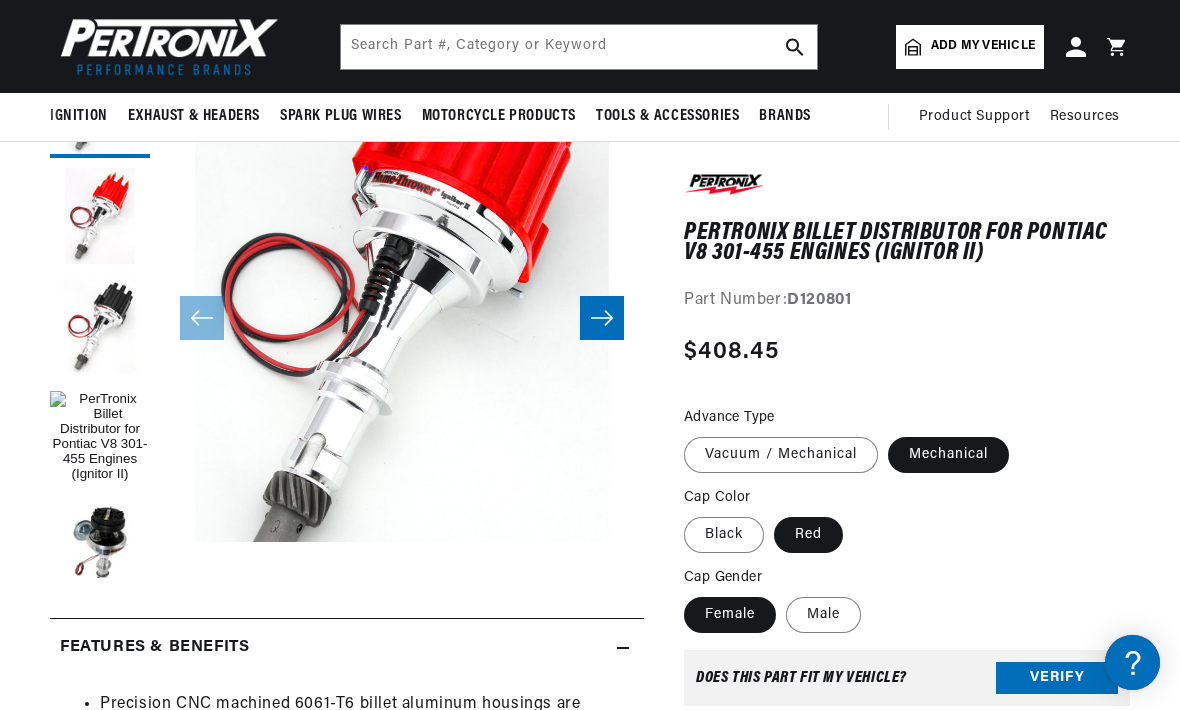 scroll, scrollTop: 230, scrollLeft: 0, axis: vertical 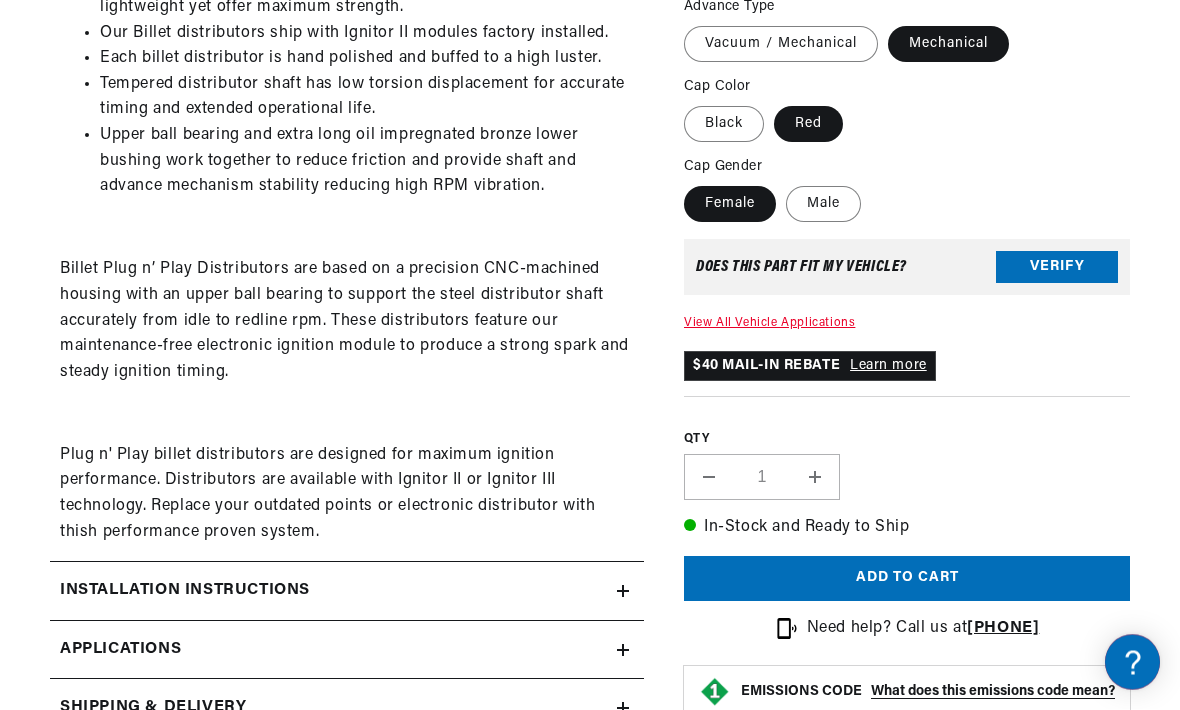 click at bounding box center [0, 0] 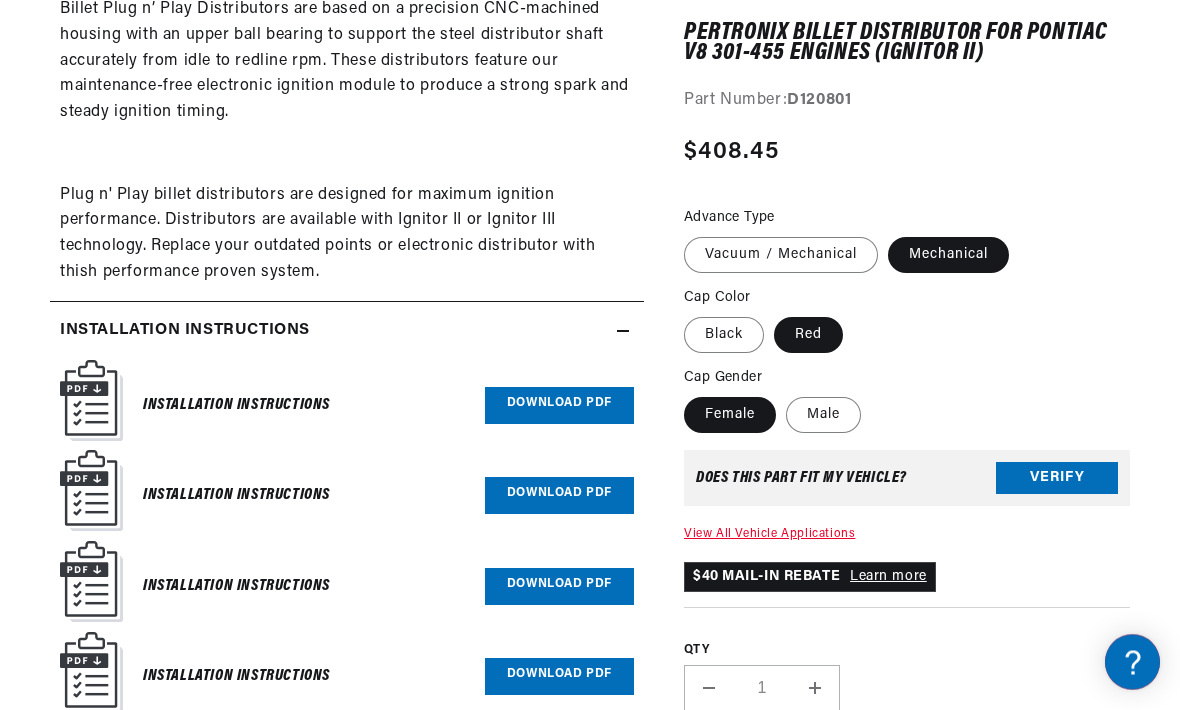scroll, scrollTop: 1250, scrollLeft: 0, axis: vertical 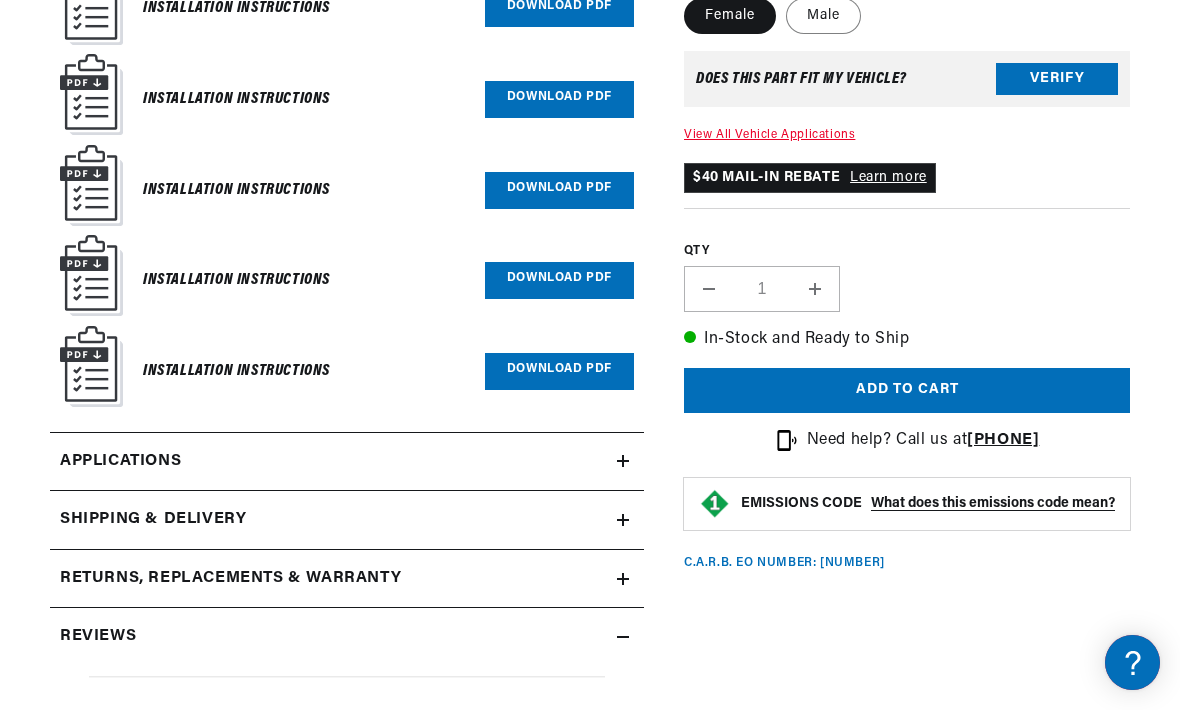 click at bounding box center (0, 0) 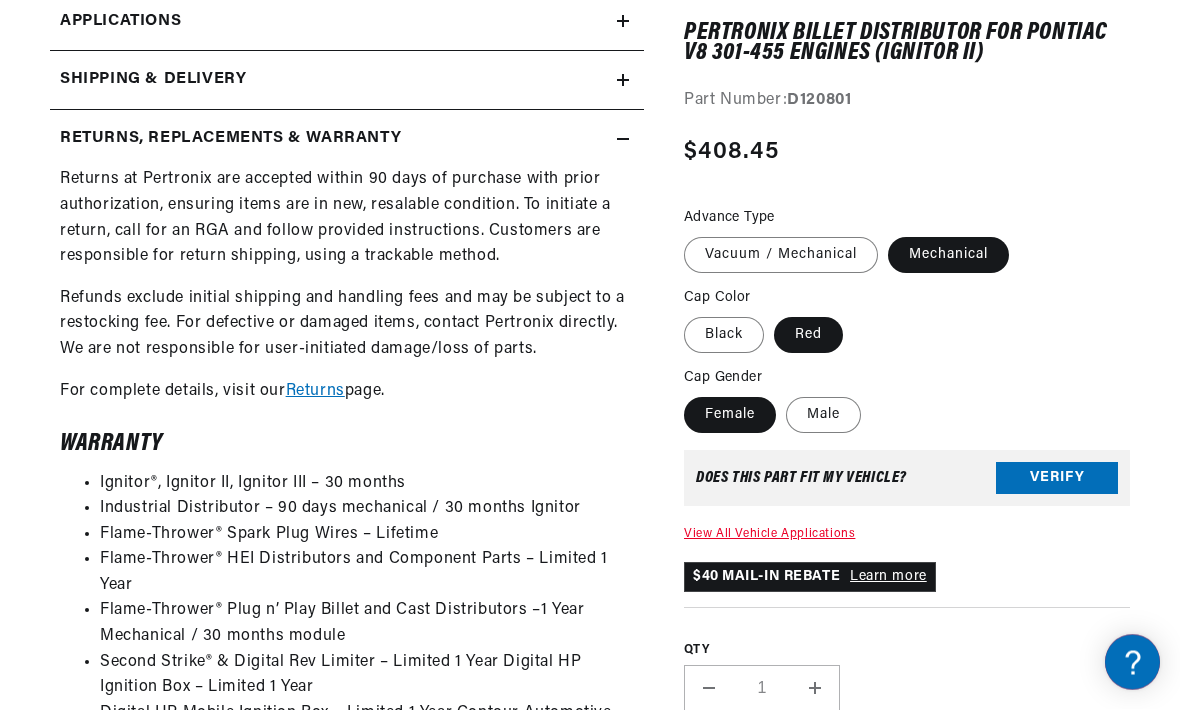scroll, scrollTop: 2341, scrollLeft: 0, axis: vertical 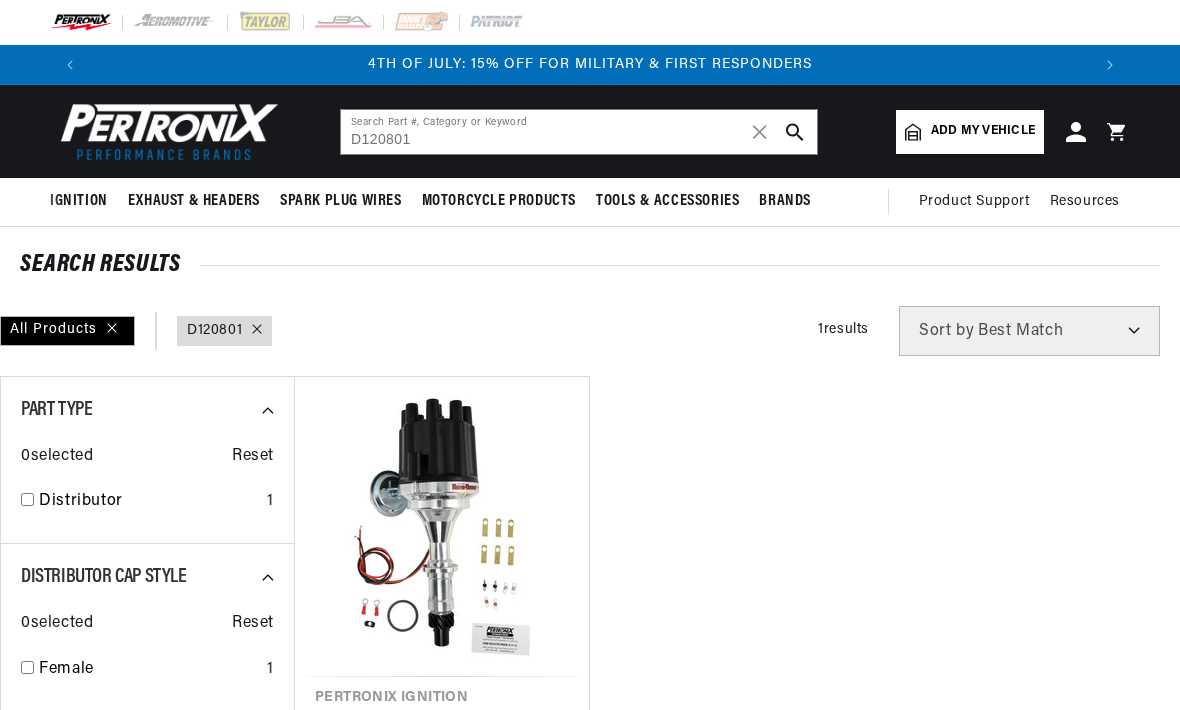 click on "Distributor" at bounding box center [149, 502] 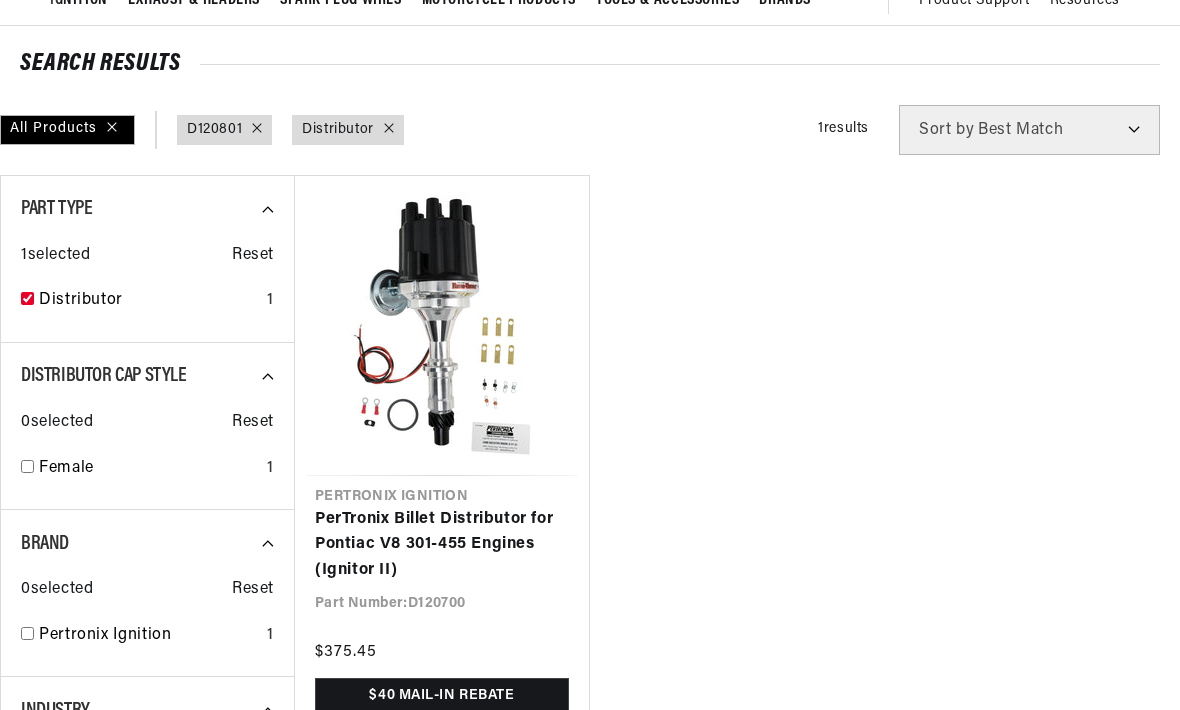 scroll, scrollTop: 205, scrollLeft: 0, axis: vertical 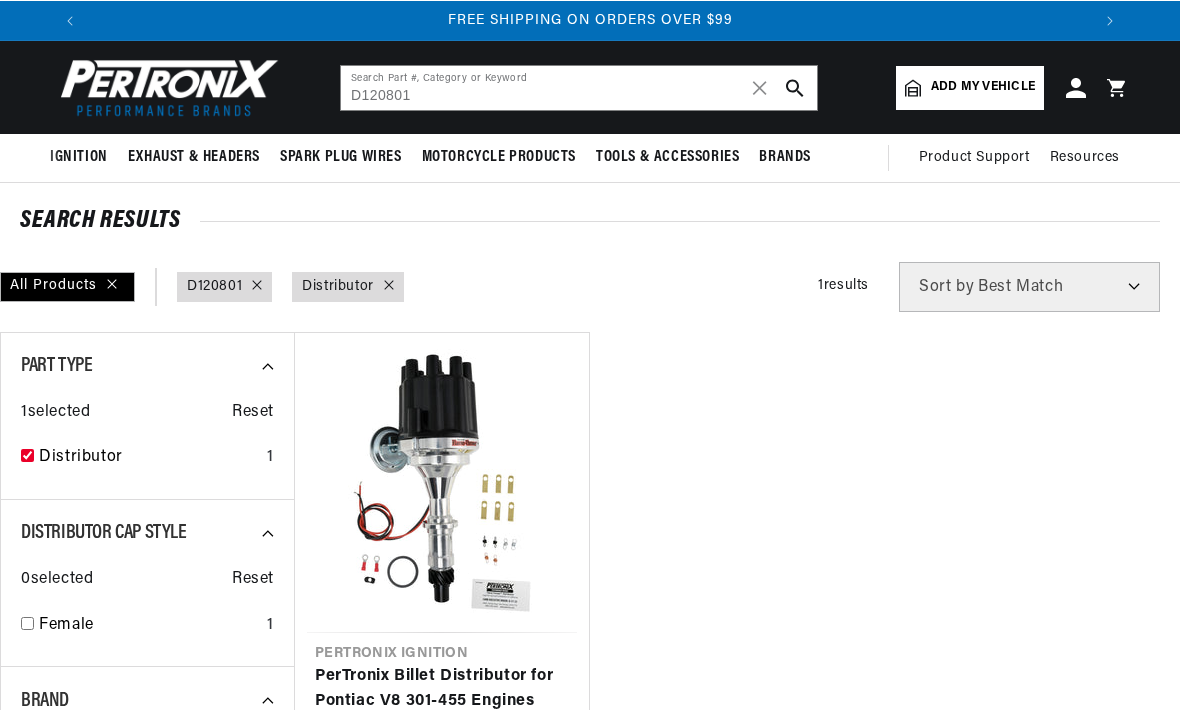 click at bounding box center (257, 284) 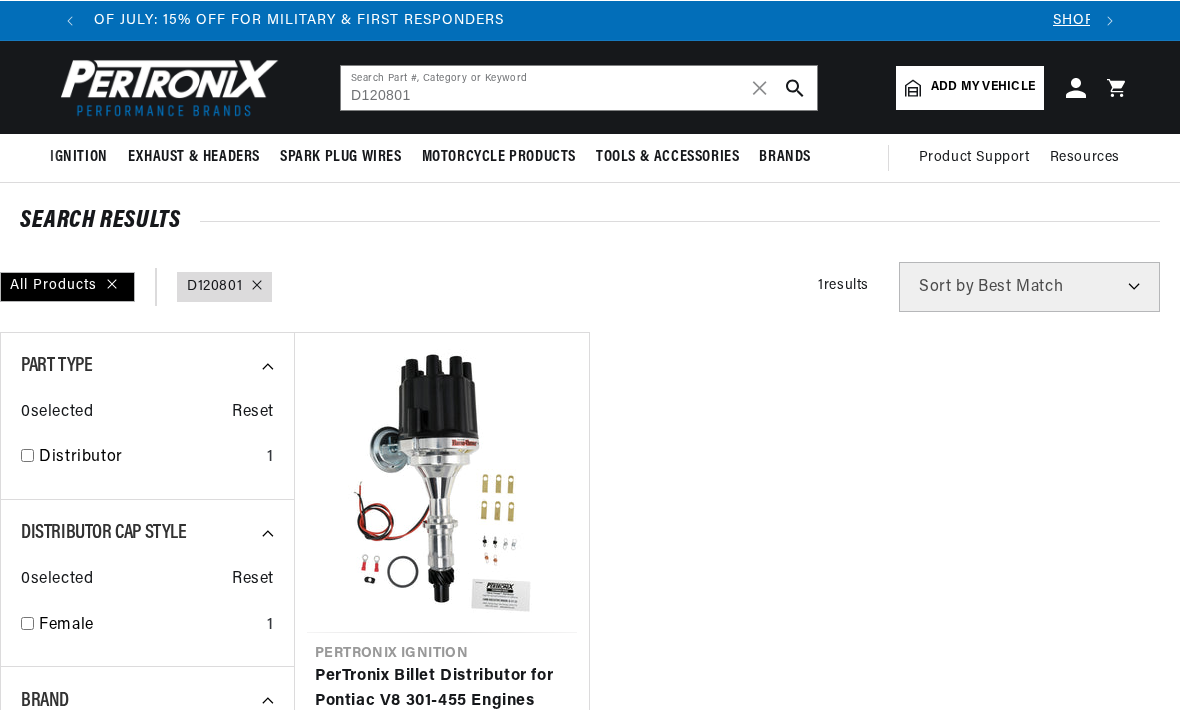 scroll, scrollTop: 0, scrollLeft: 0, axis: both 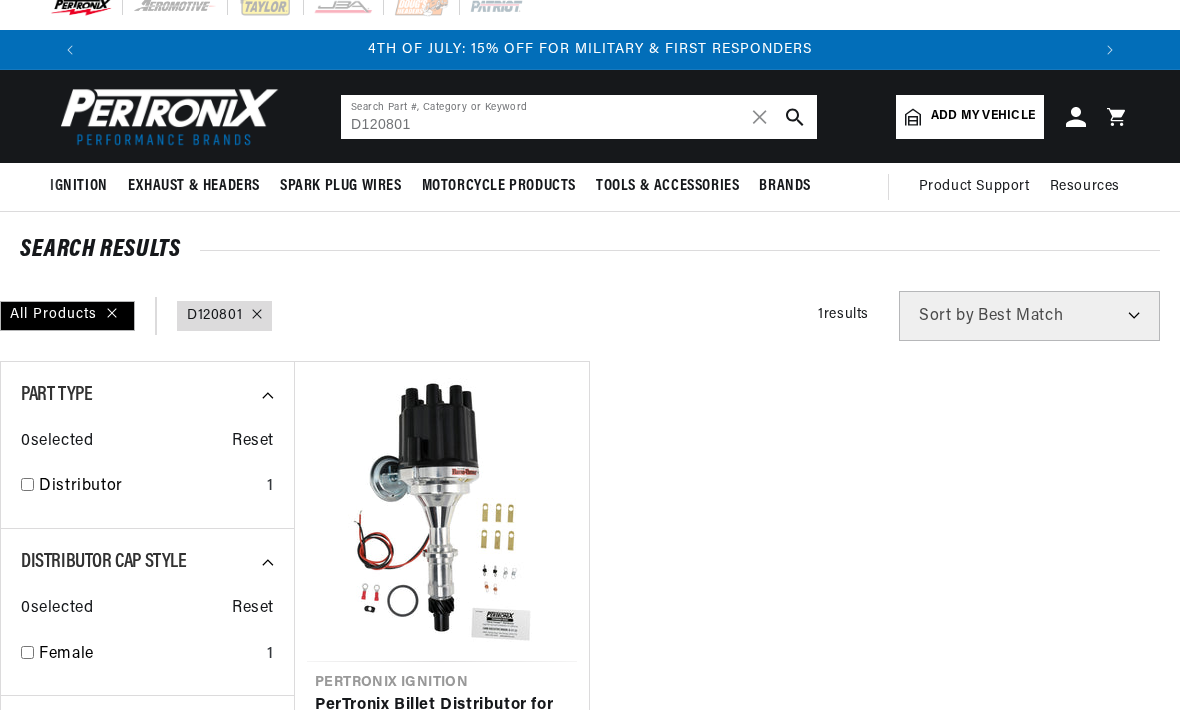 click at bounding box center (795, 117) 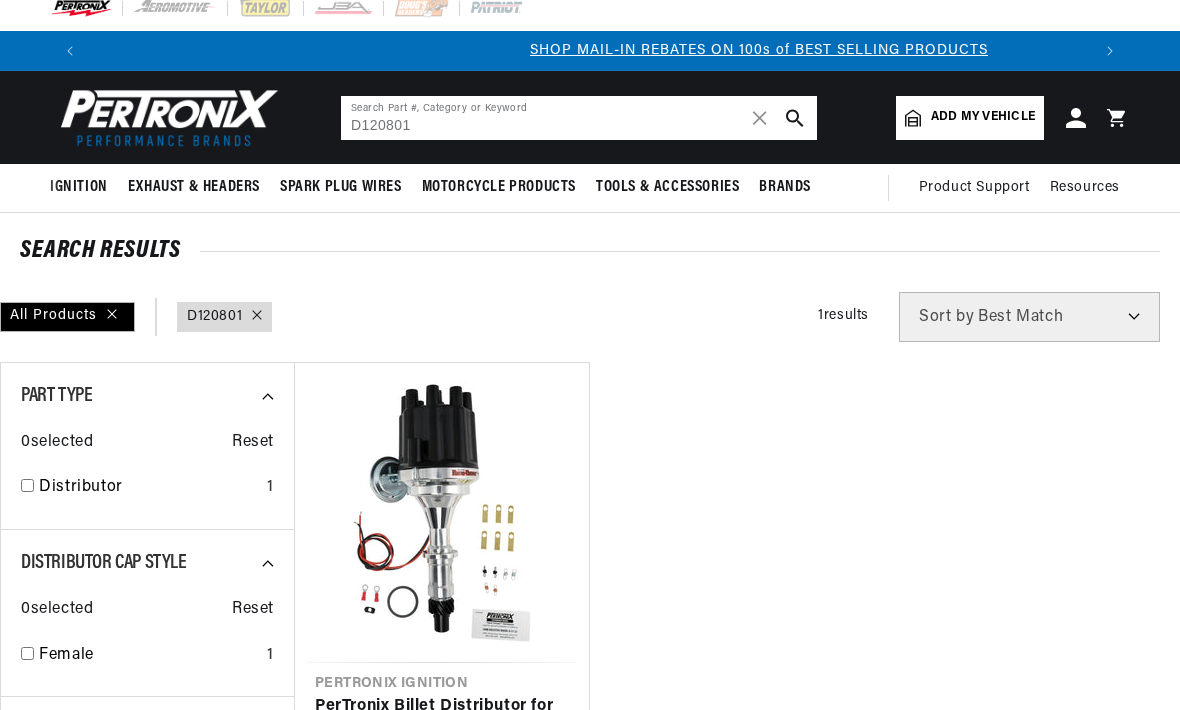 scroll, scrollTop: 0, scrollLeft: 1000, axis: horizontal 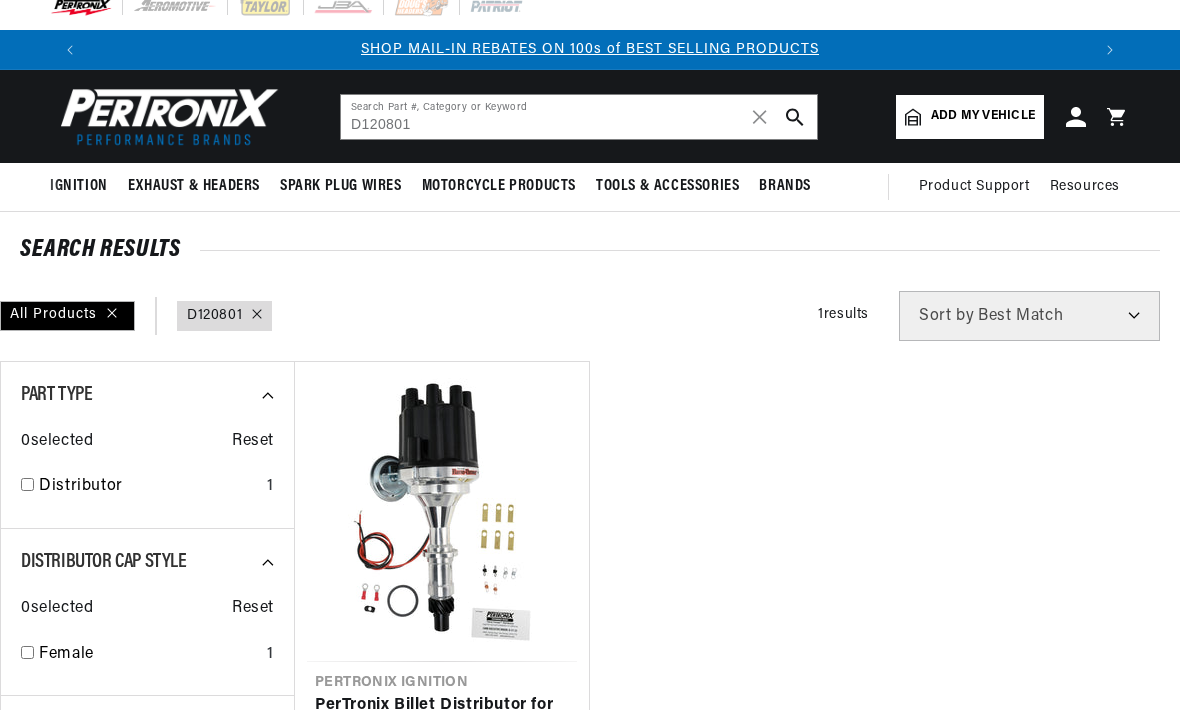 click on "PerTronix Billet Distributor for Pontiac V8 301-455 Engines (Ignitor II)" at bounding box center (442, 731) 